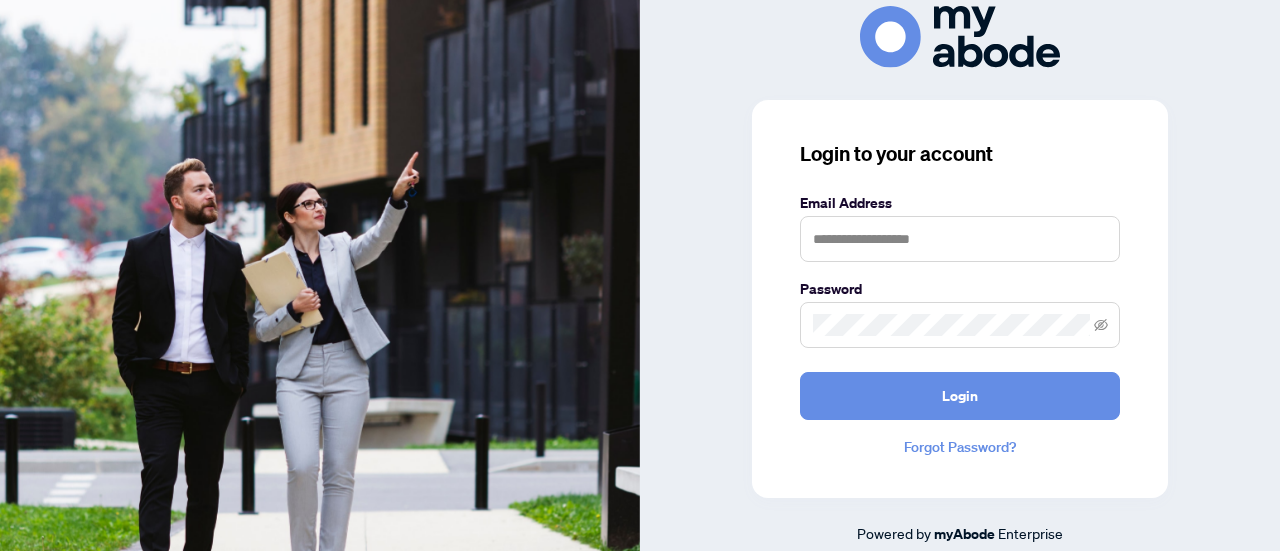 scroll, scrollTop: 0, scrollLeft: 0, axis: both 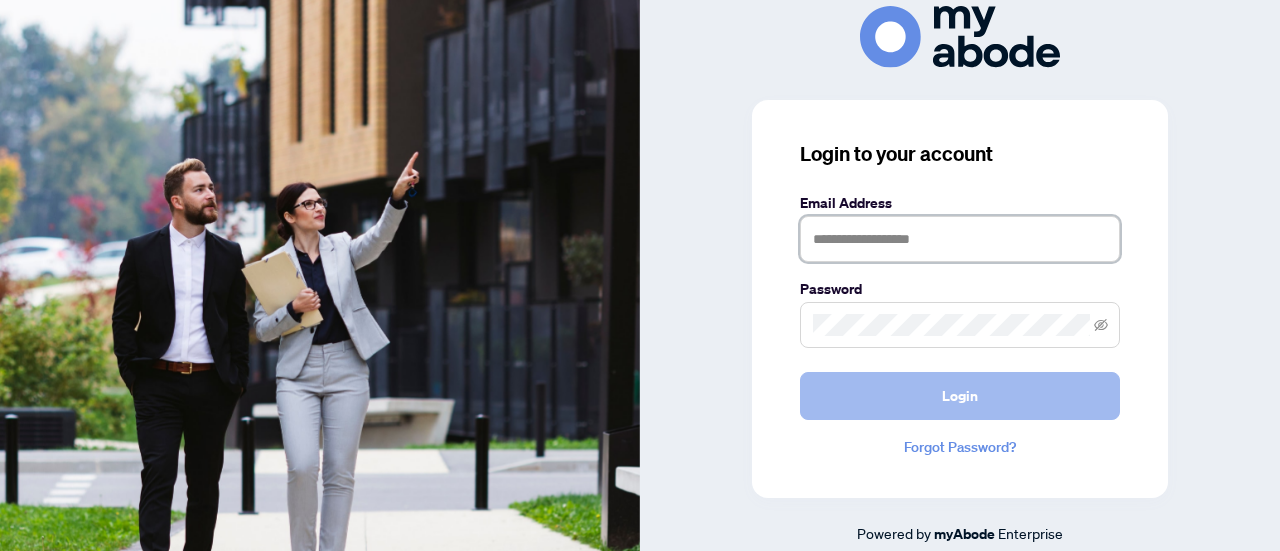 type on "**********" 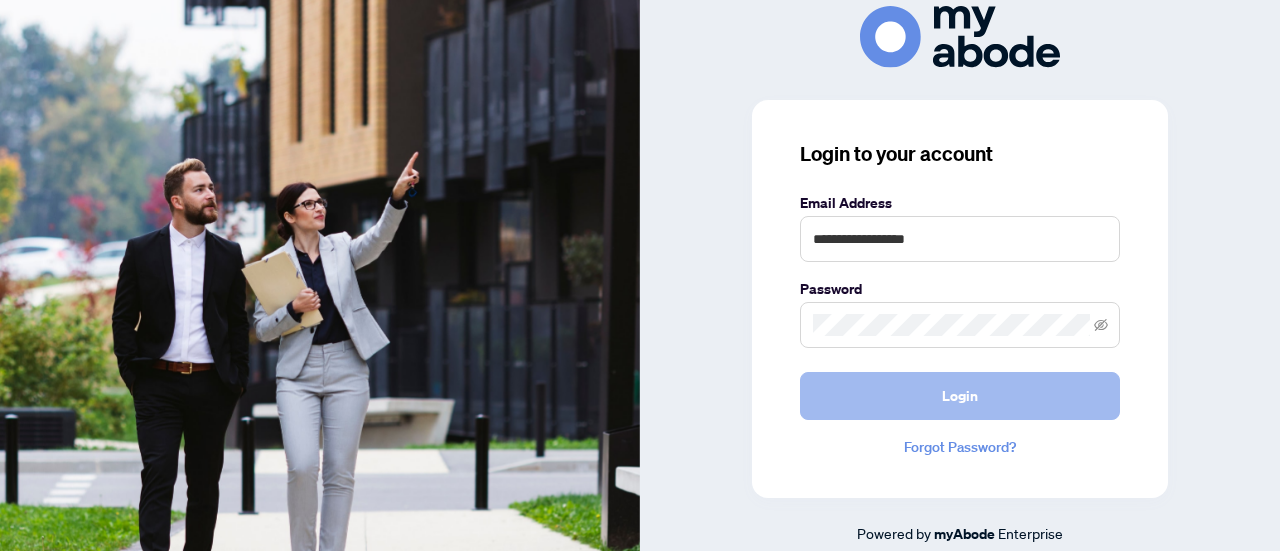 click on "Login" at bounding box center [960, 396] 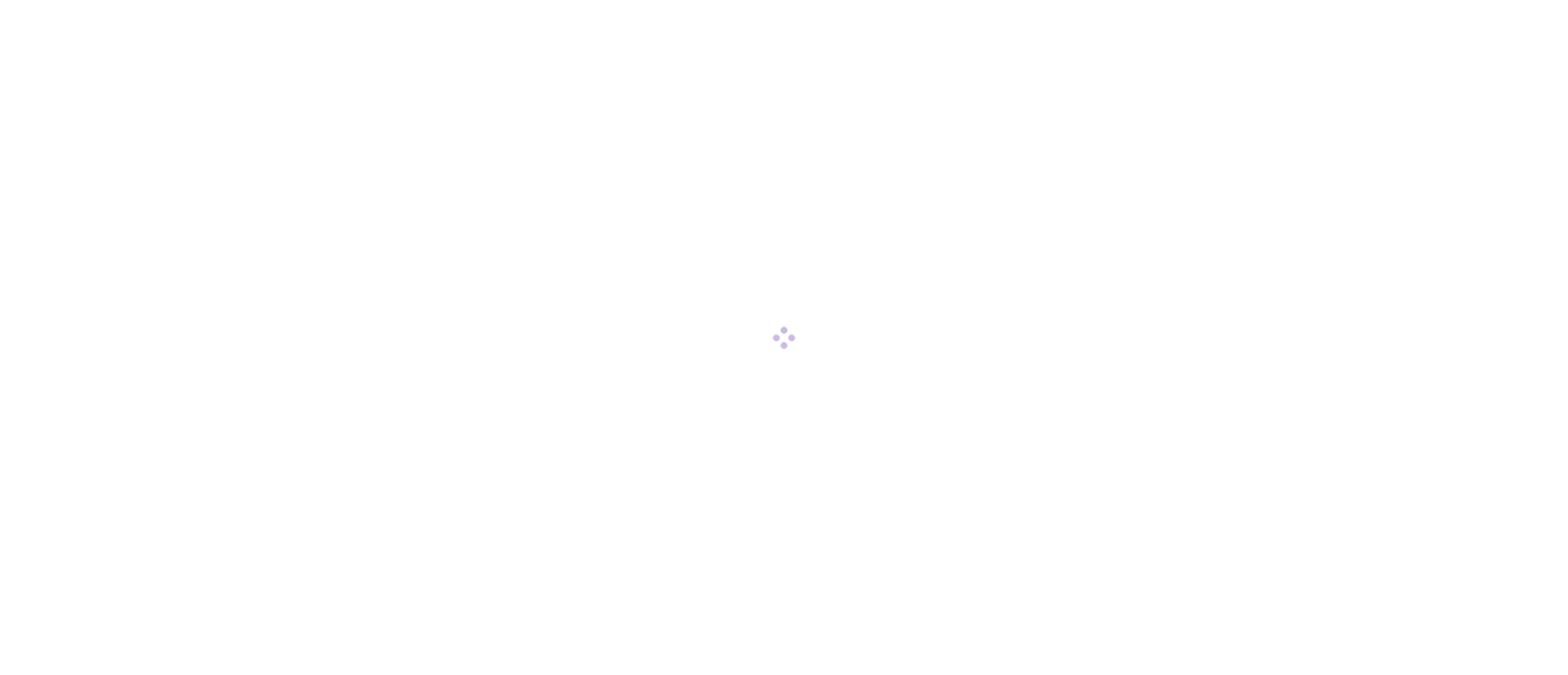 scroll, scrollTop: 0, scrollLeft: 0, axis: both 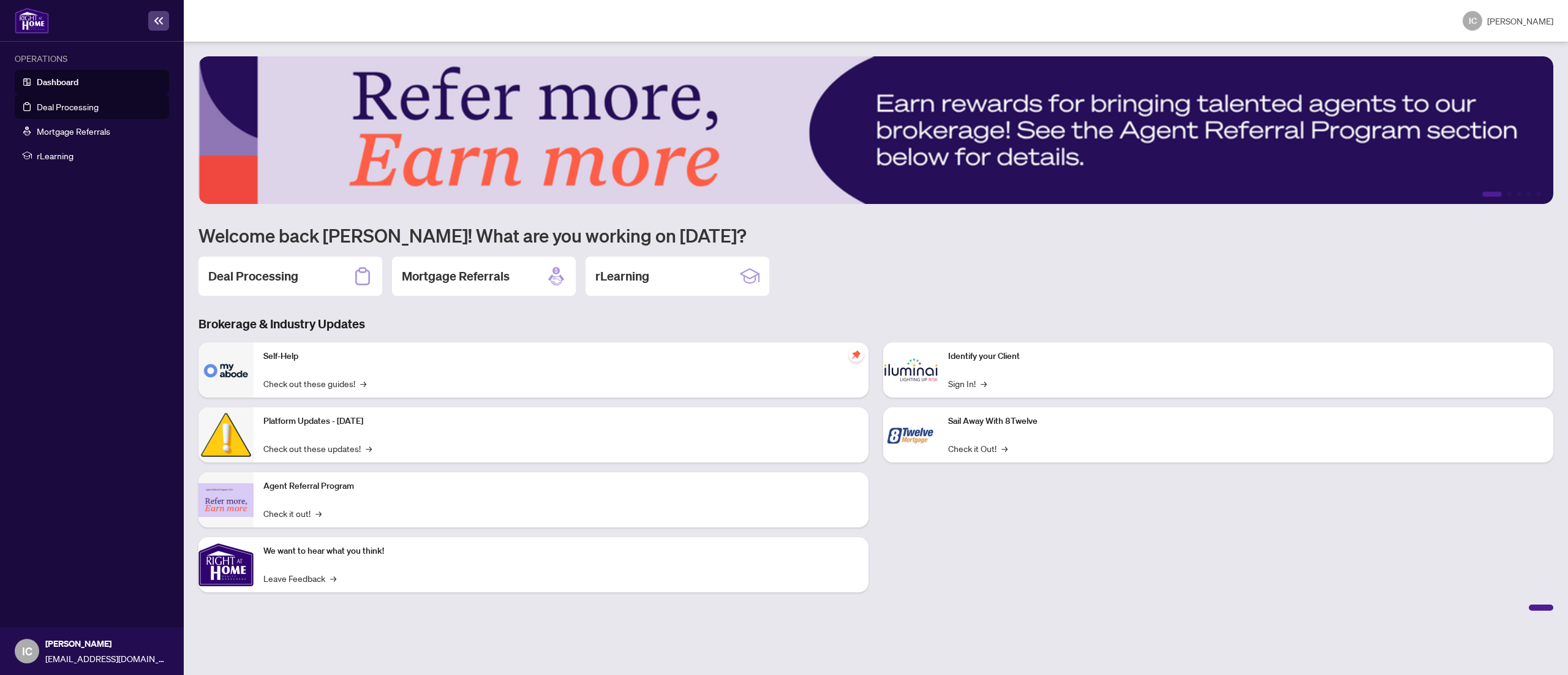 click on "Deal Processing" at bounding box center [67, 107] 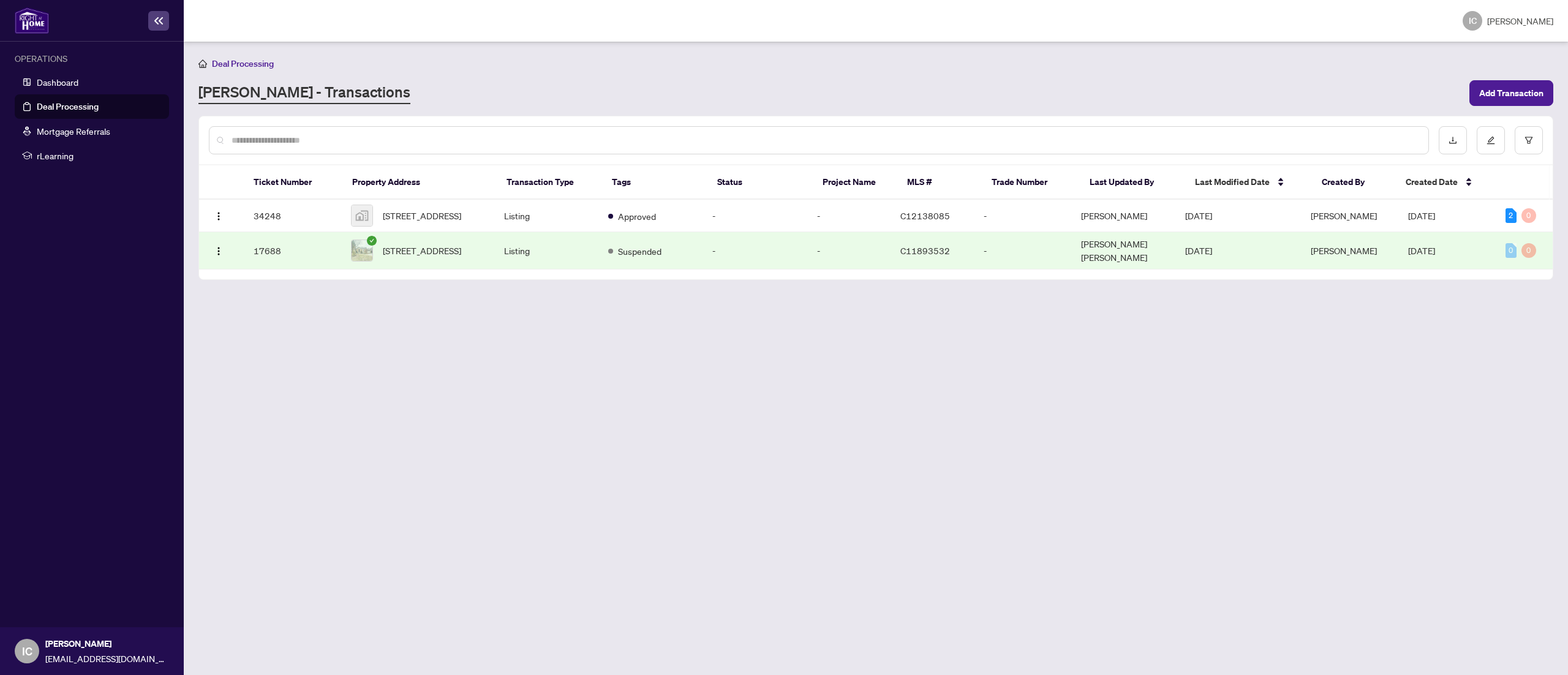 click on "[STREET_ADDRESS]" at bounding box center (418, 251) 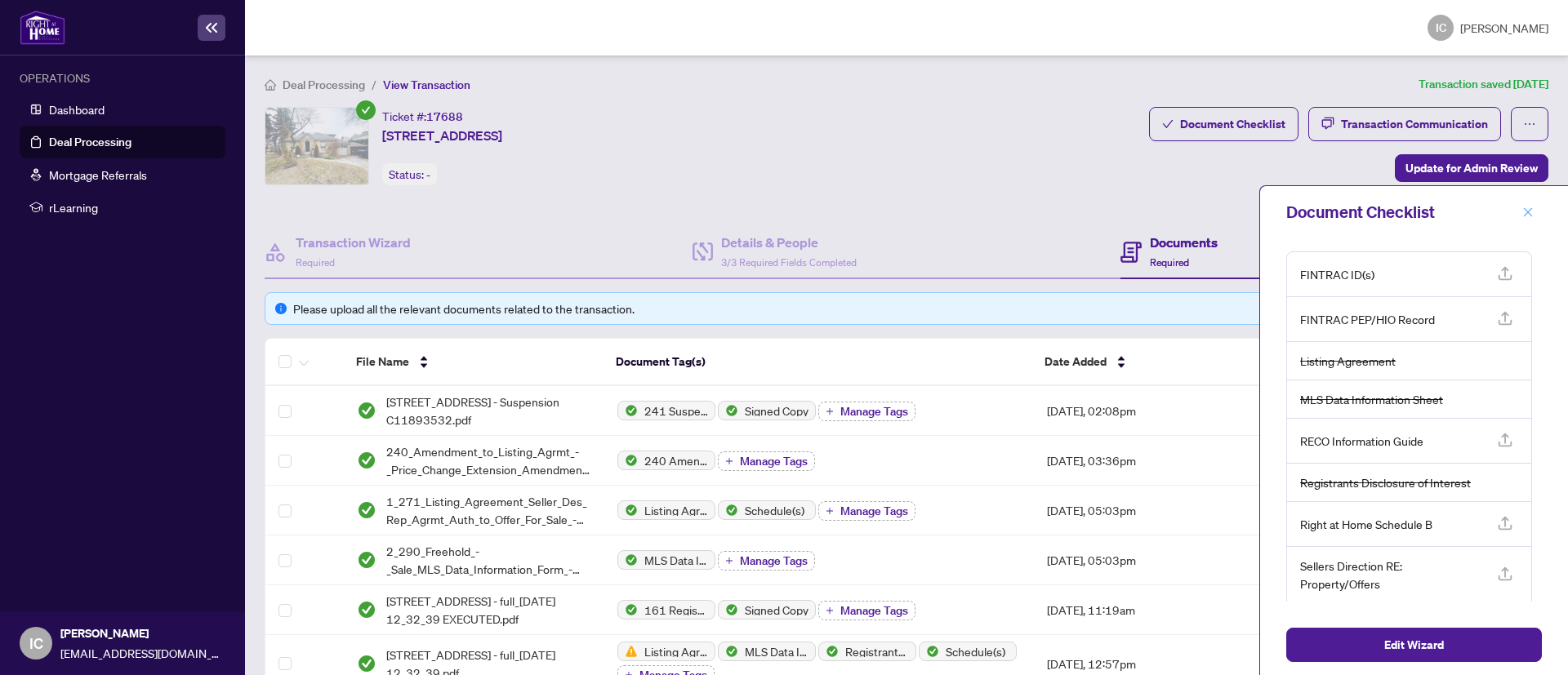 click at bounding box center [1528, 212] 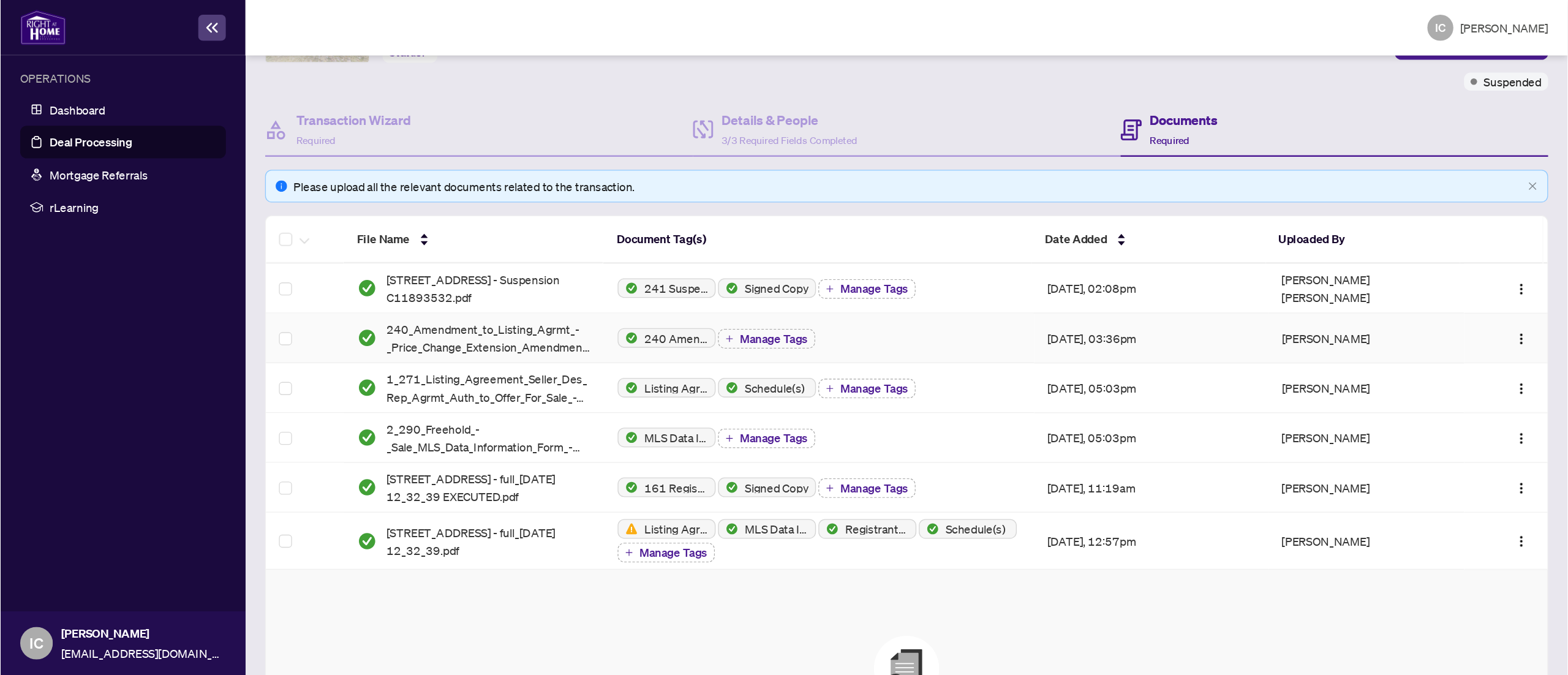 scroll, scrollTop: 91, scrollLeft: 0, axis: vertical 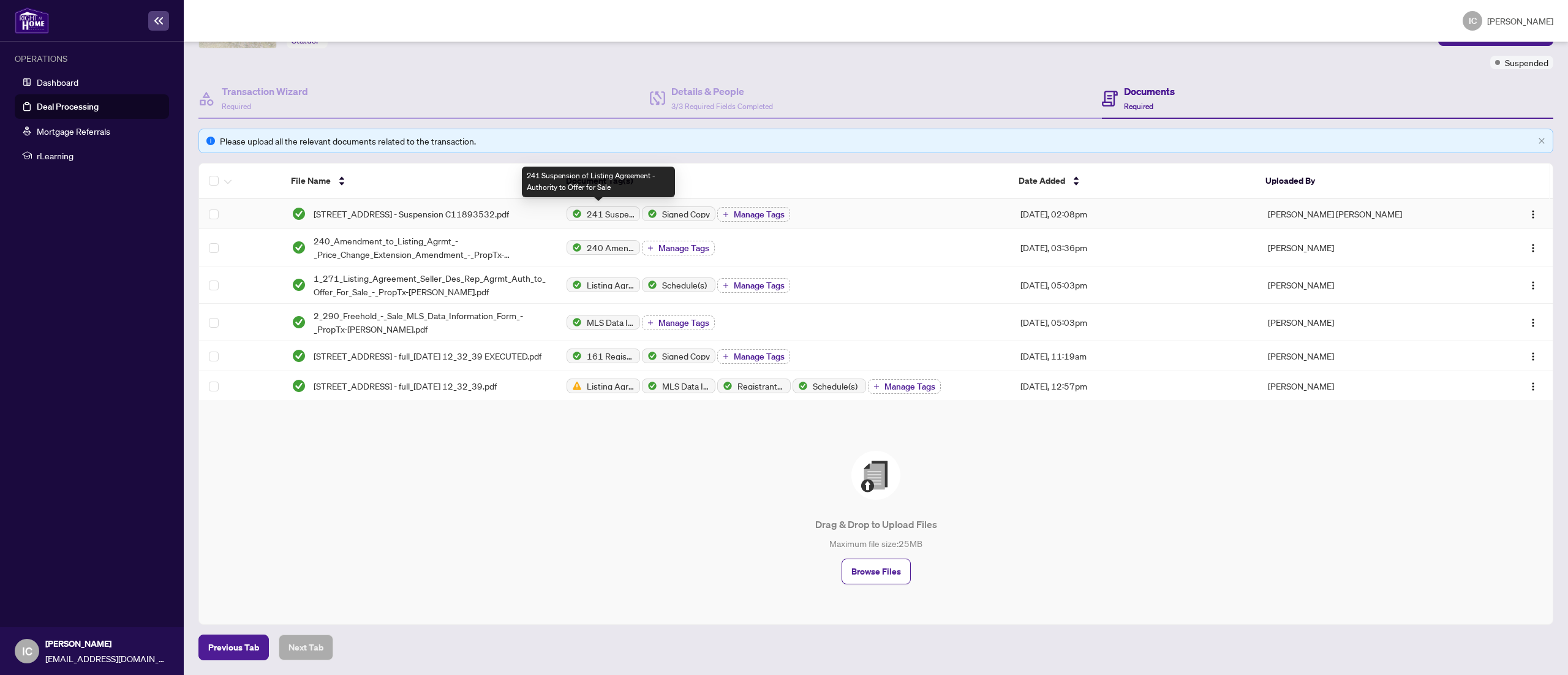 click on "241 Suspension of Listing Agreement - Authority to Offer for Sale" at bounding box center [611, 214] 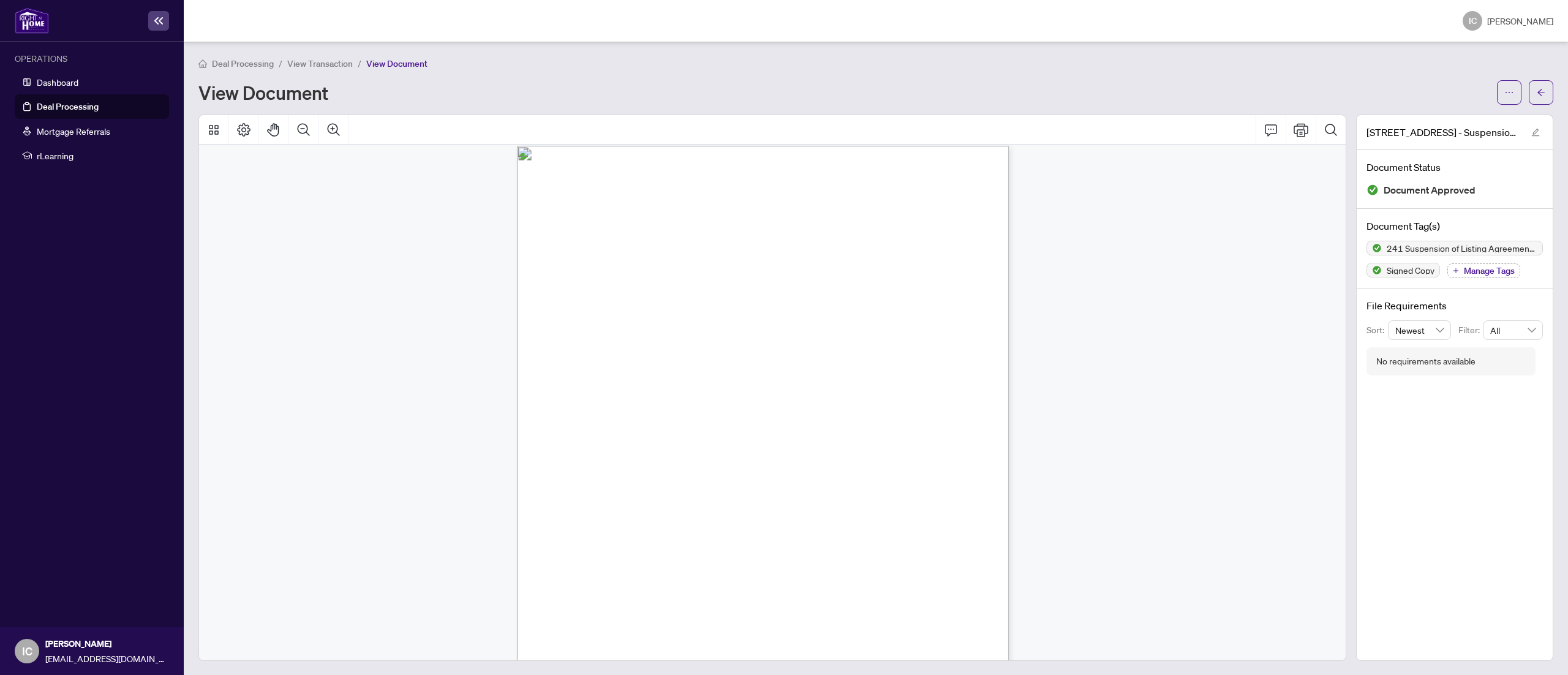 scroll, scrollTop: 10, scrollLeft: 0, axis: vertical 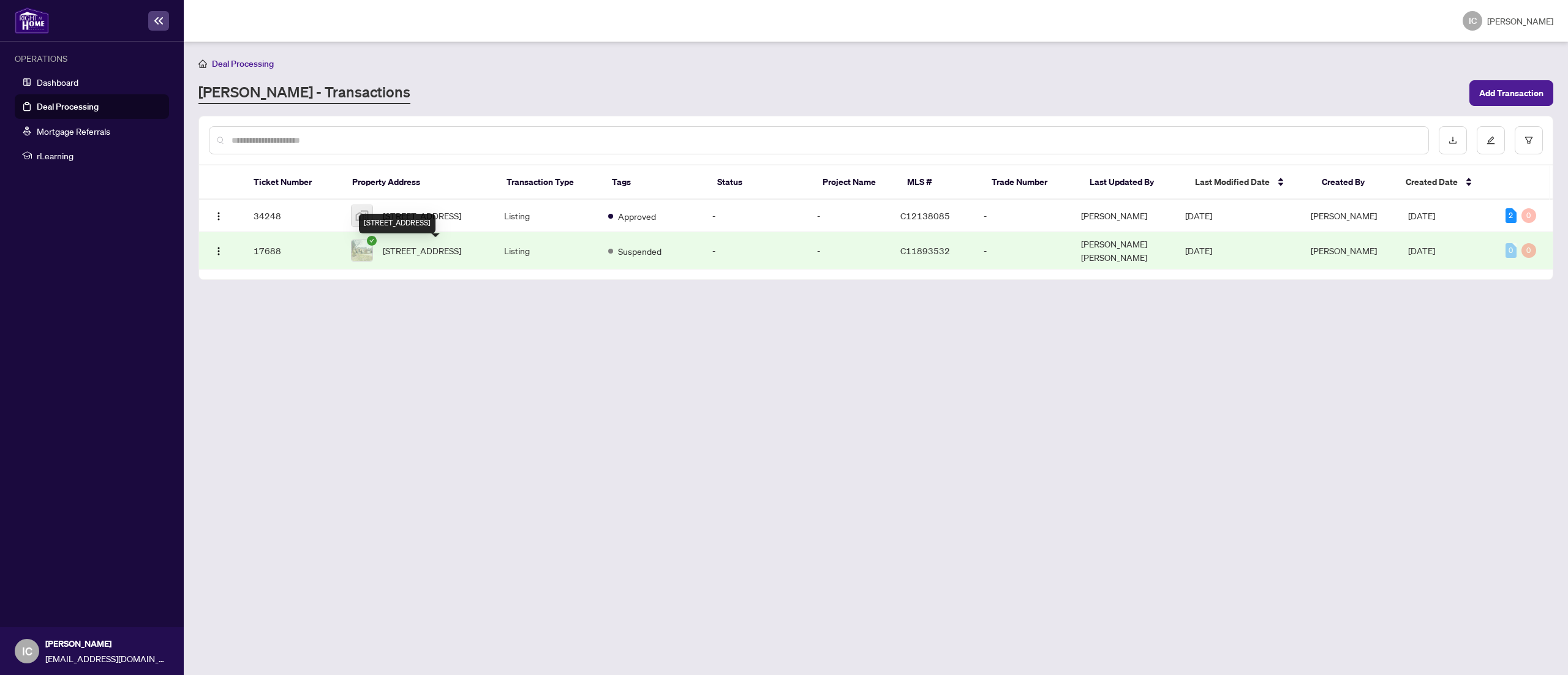 click on "[STREET_ADDRESS]" at bounding box center [422, 251] 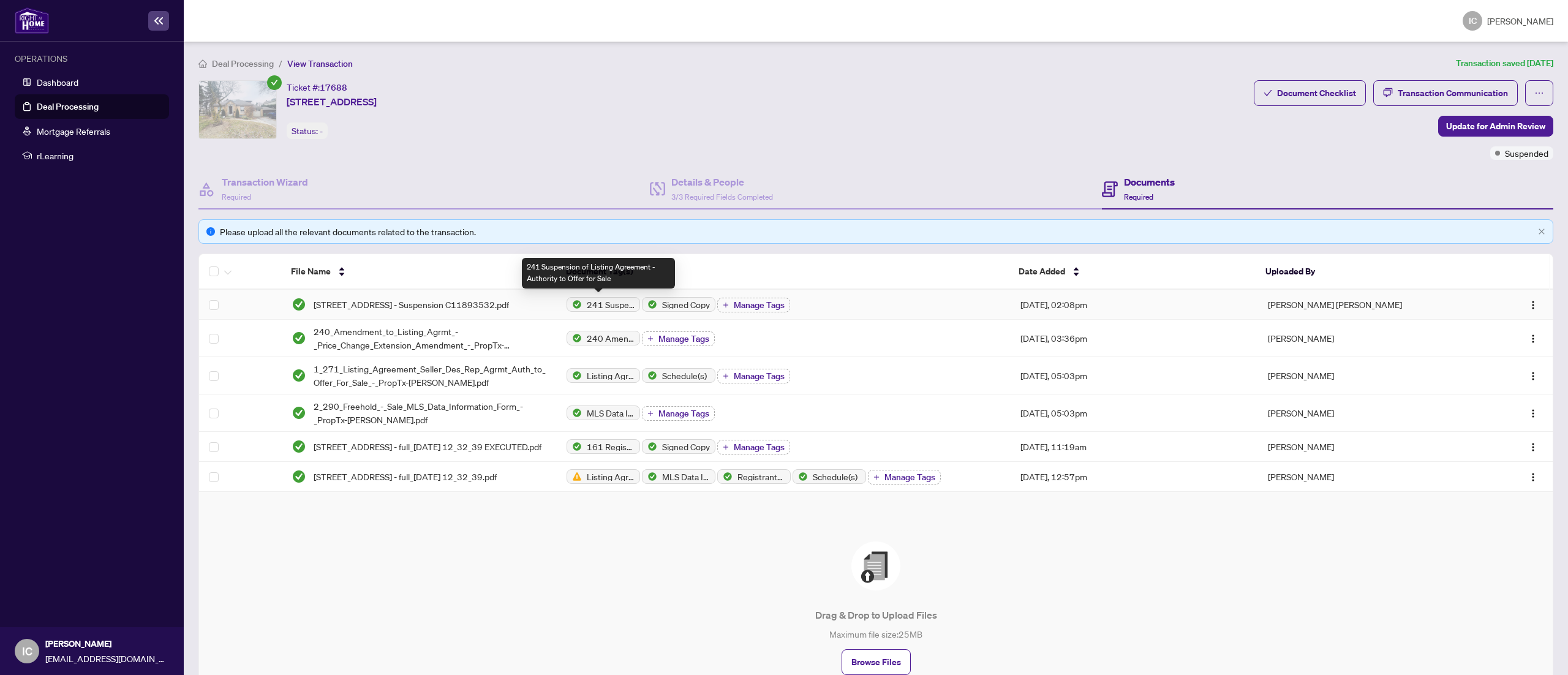 click on "241 Suspension of Listing Agreement - Authority to Offer for Sale" at bounding box center (611, 304) 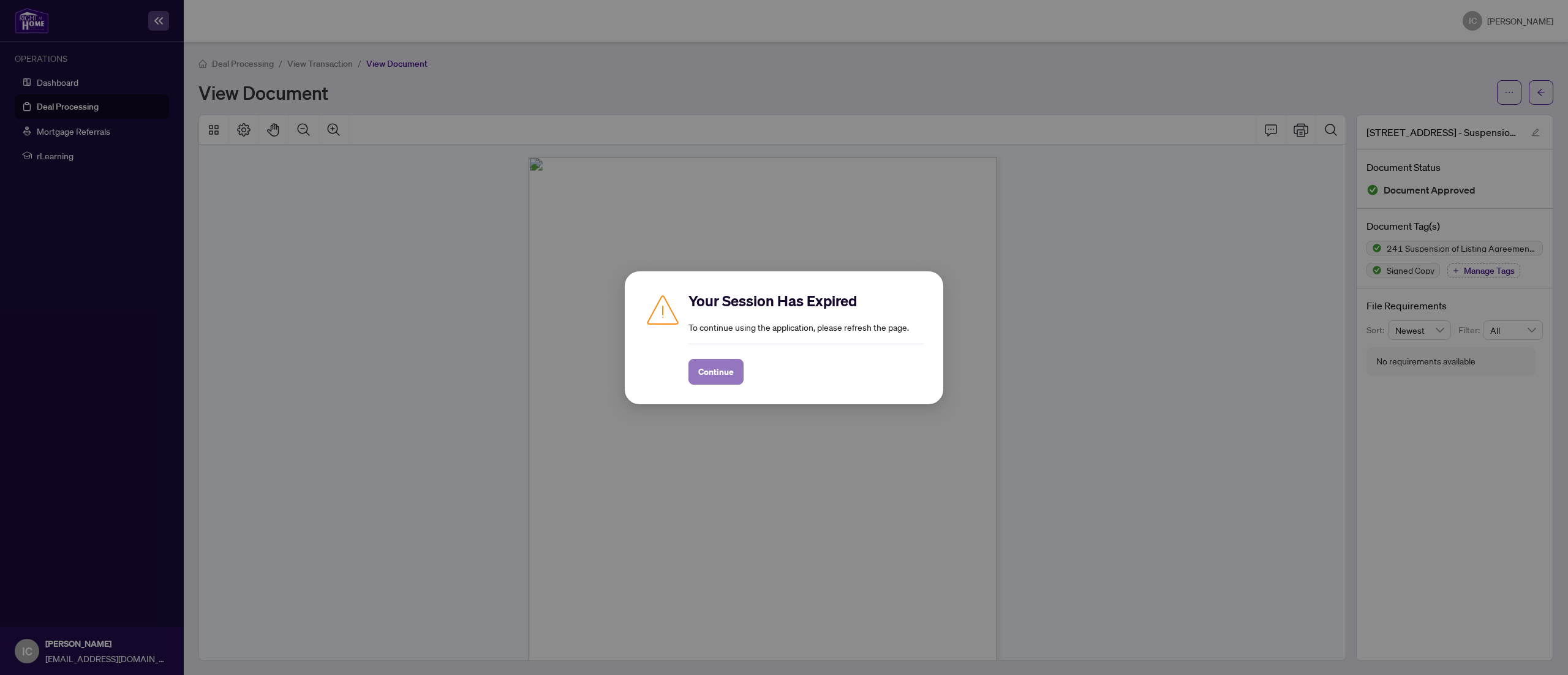 click on "Continue" at bounding box center [716, 372] 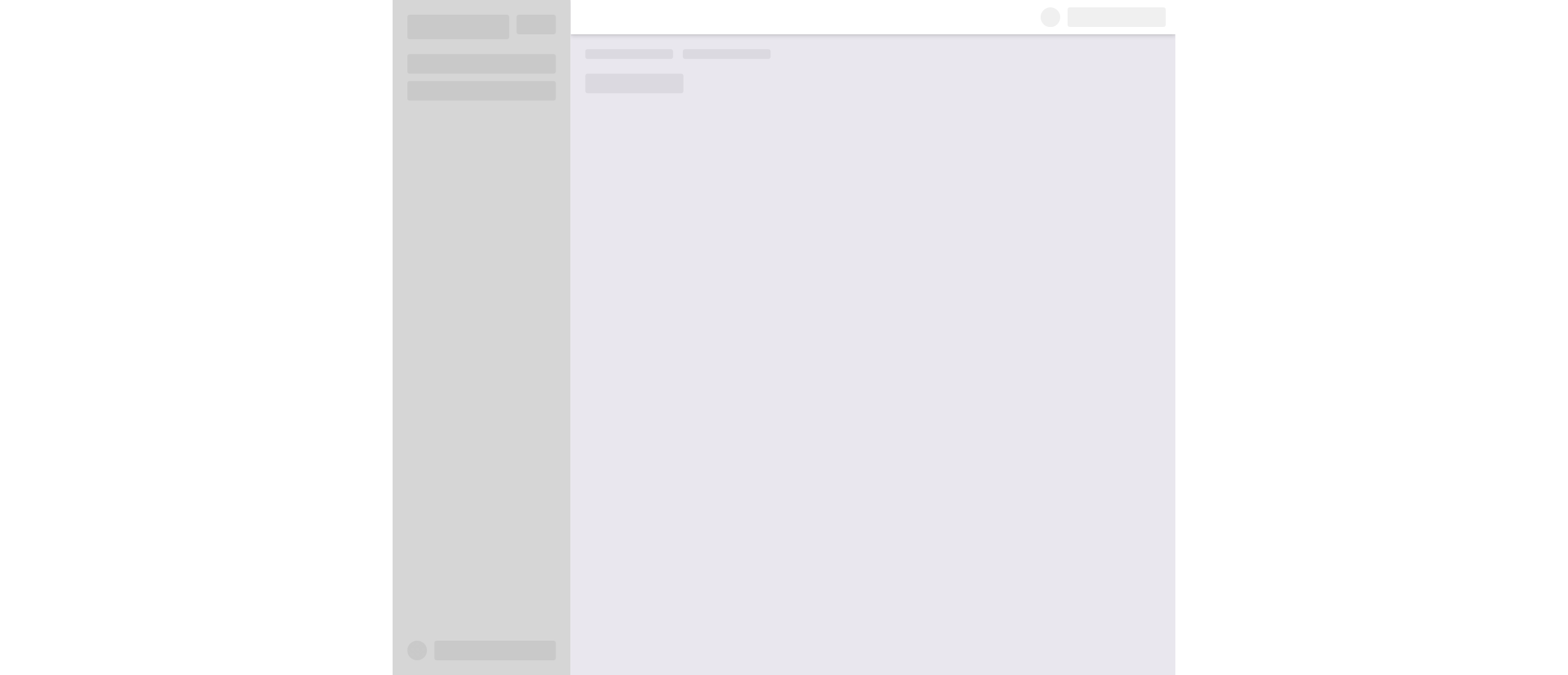 scroll, scrollTop: 0, scrollLeft: 0, axis: both 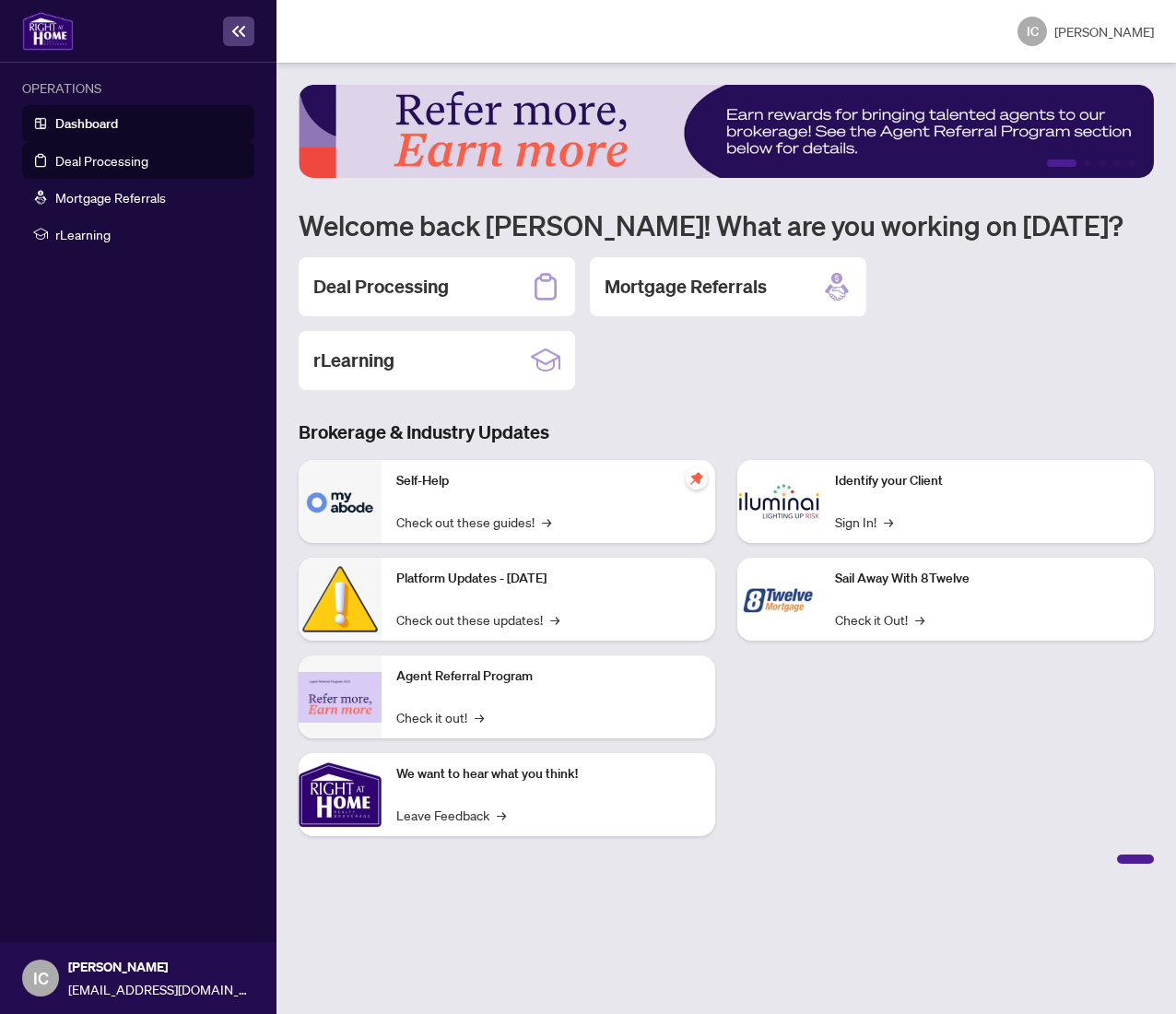 click on "Deal Processing" at bounding box center (101, 160) 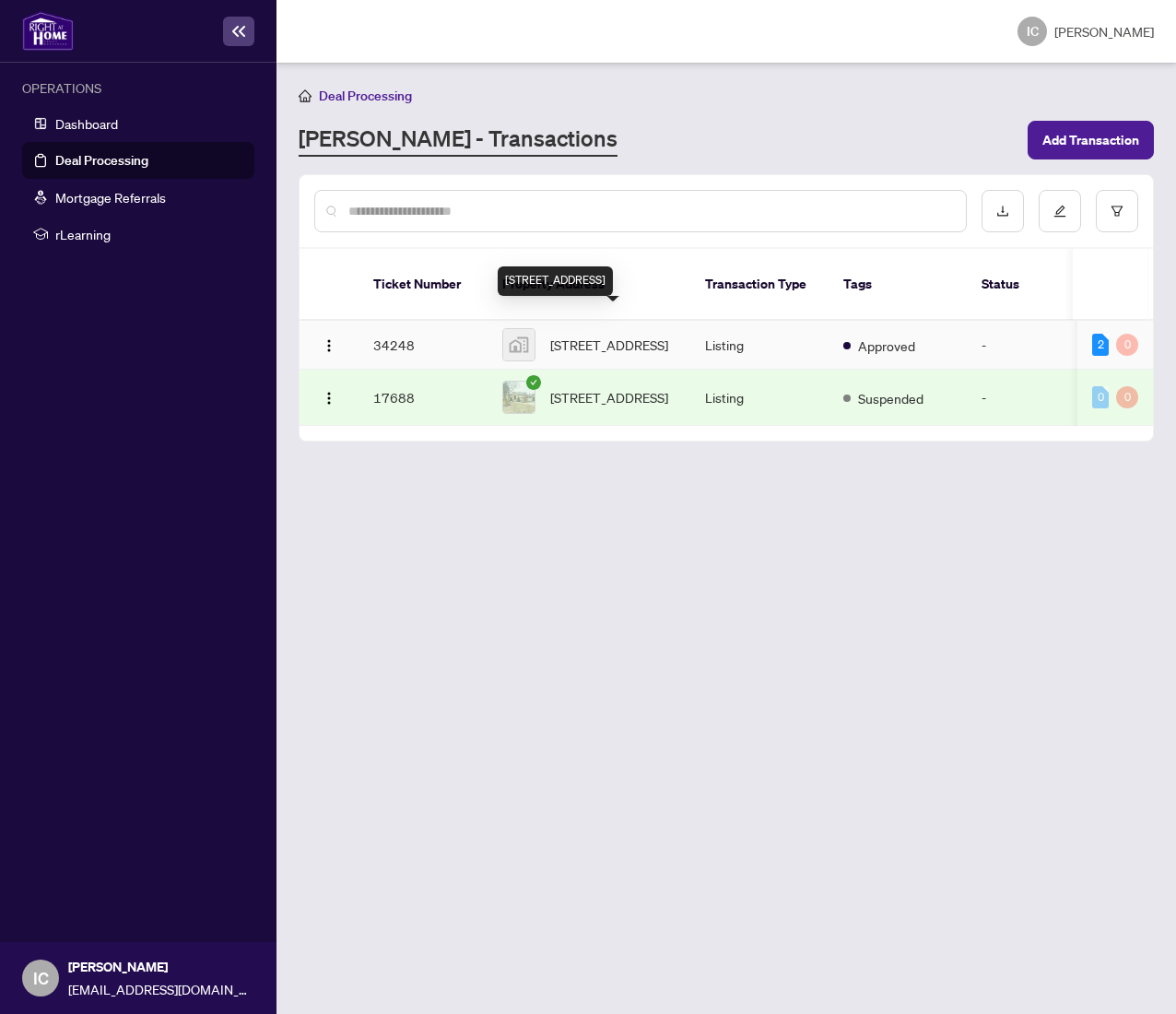 click on "[STREET_ADDRESS]" at bounding box center (609, 345) 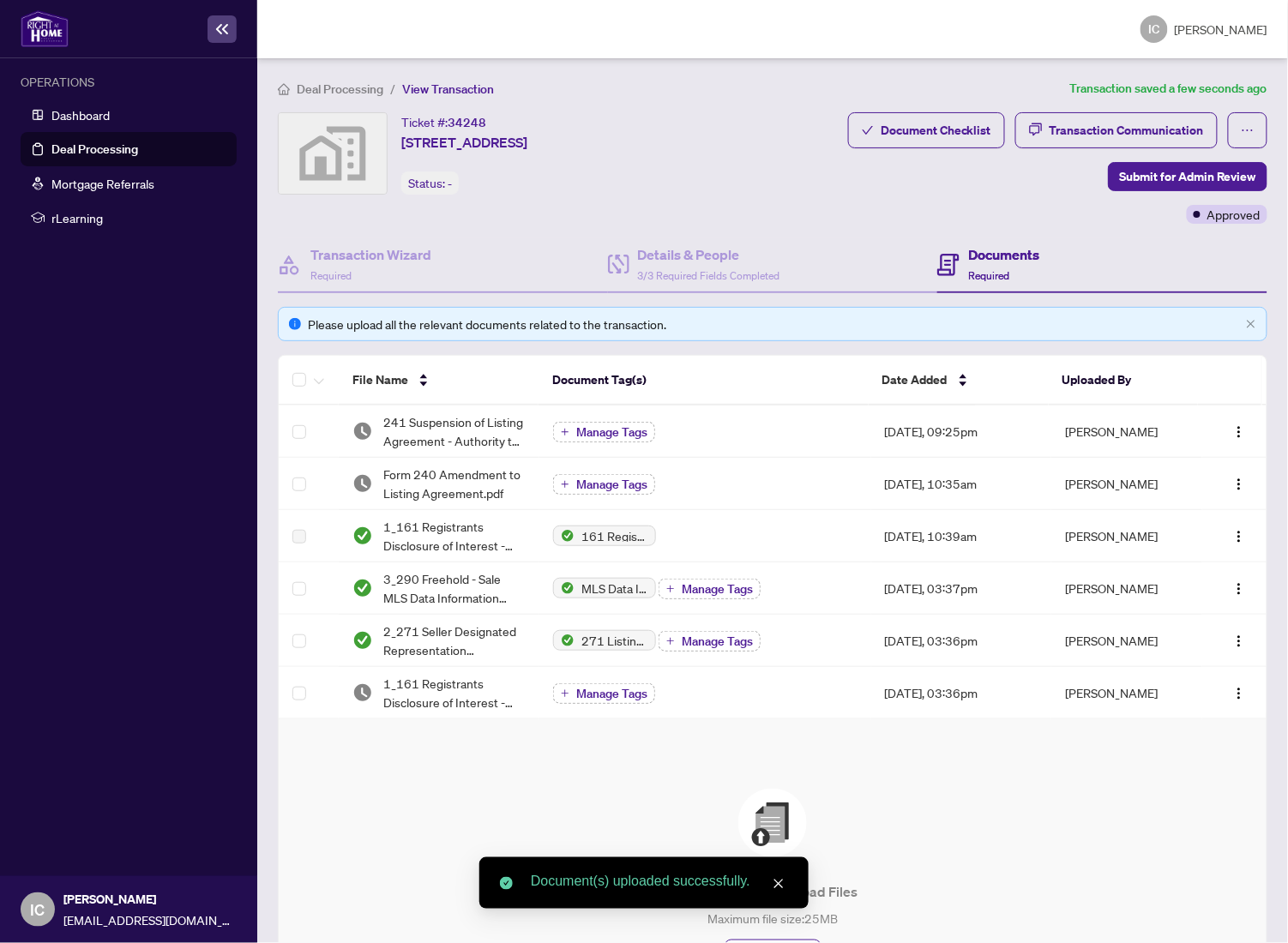 click 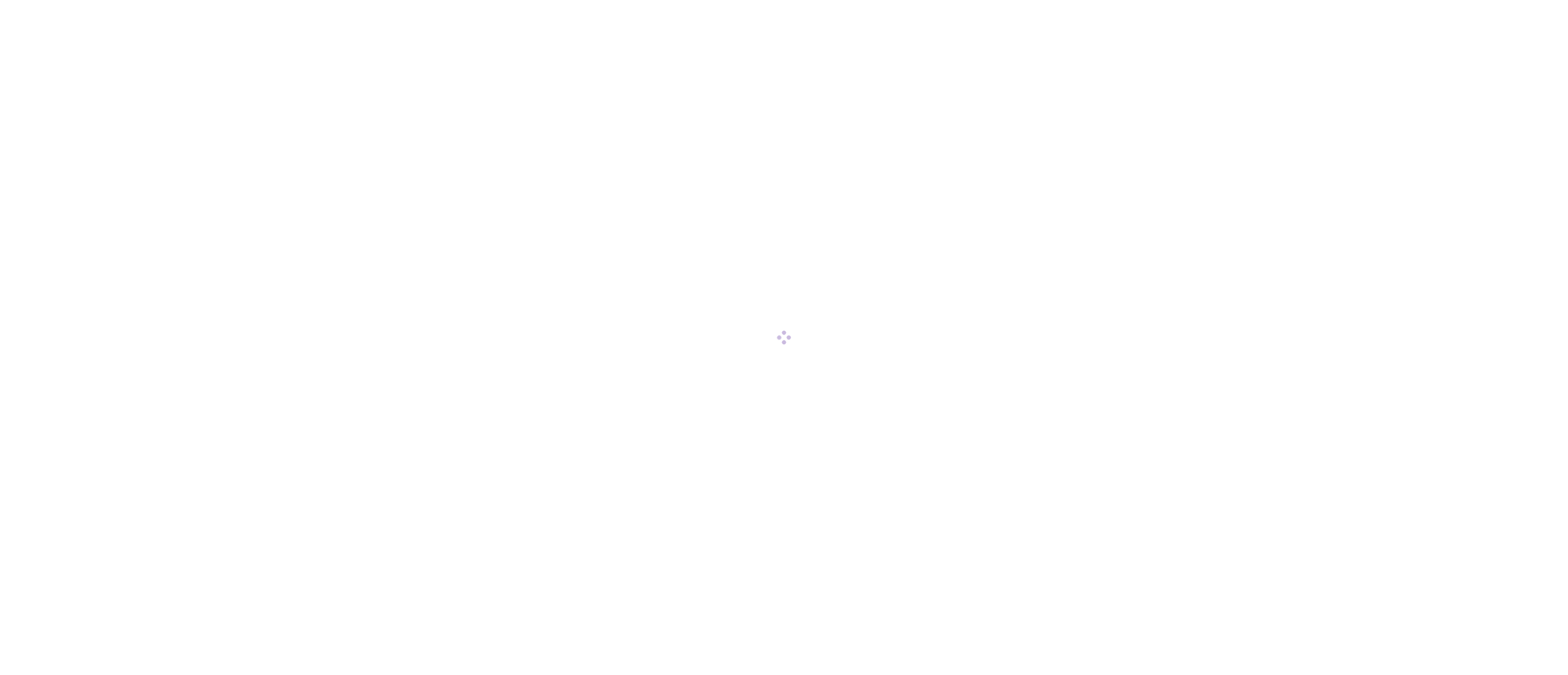 scroll, scrollTop: 0, scrollLeft: 0, axis: both 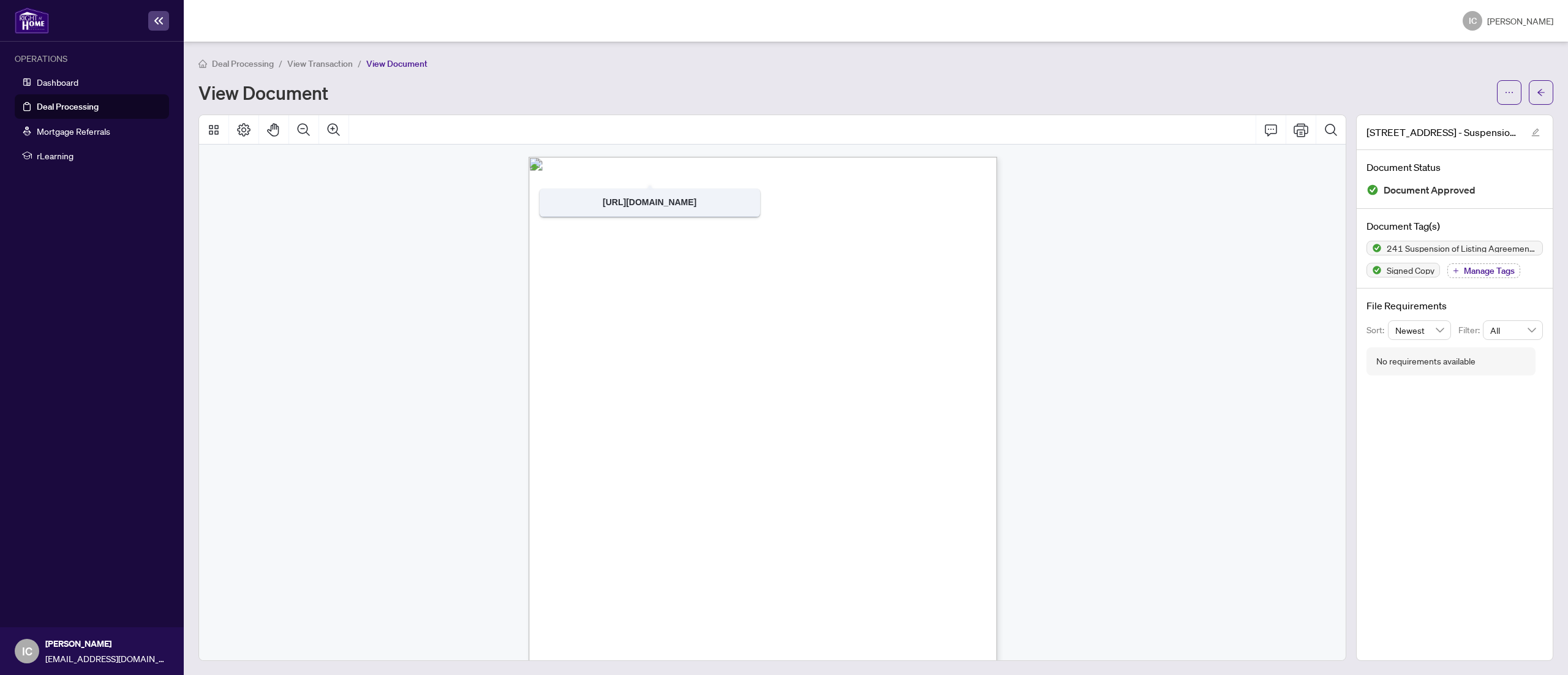click on "Deal Processing" at bounding box center [67, 107] 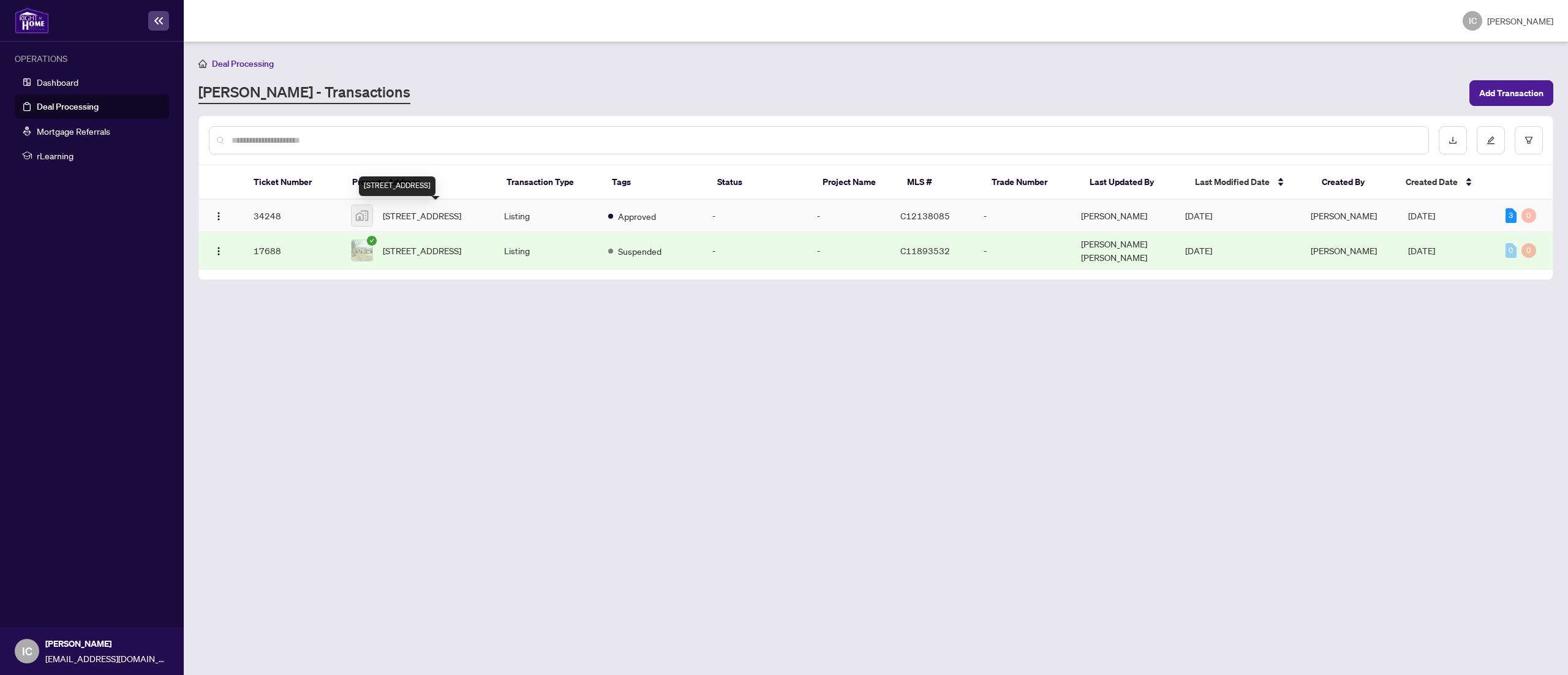 click on "[STREET_ADDRESS]" at bounding box center [422, 216] 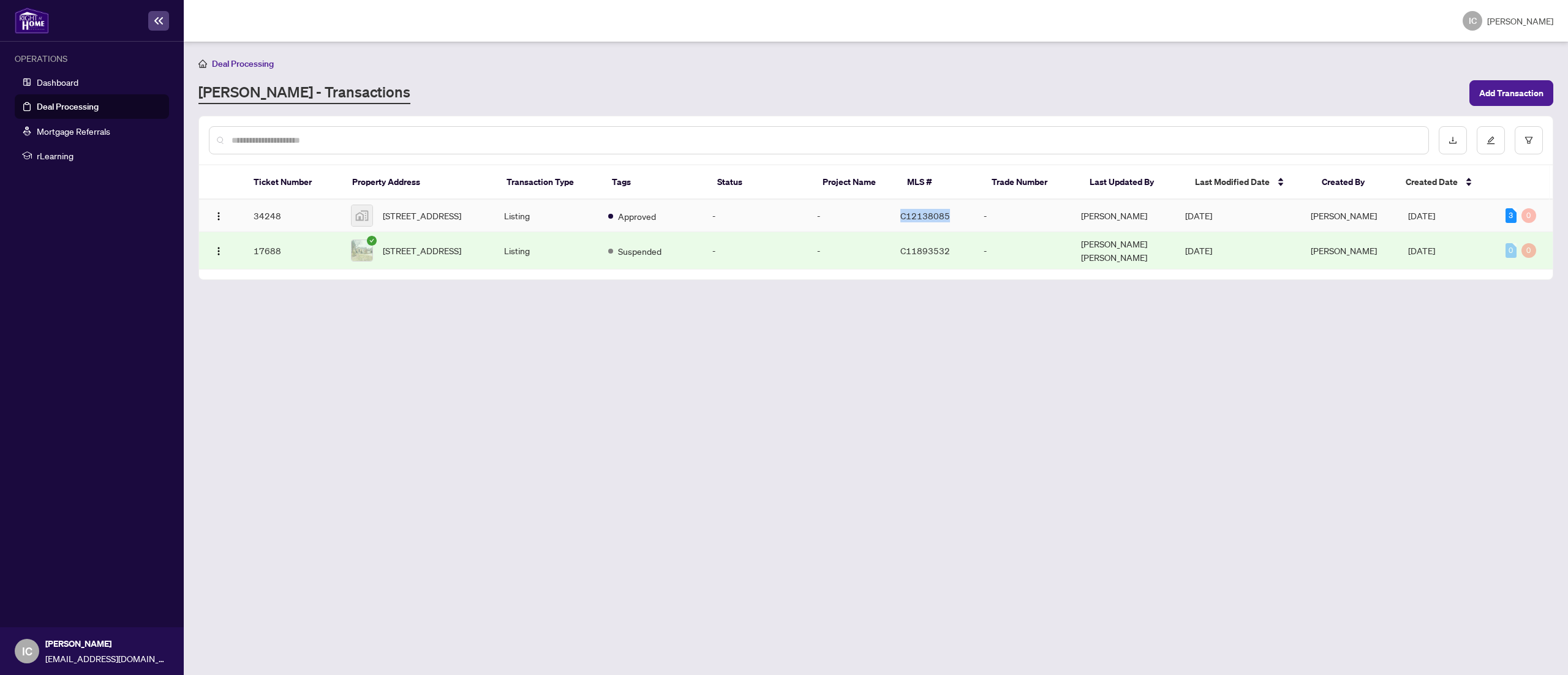 drag, startPoint x: 907, startPoint y: 217, endPoint x: 951, endPoint y: 219, distance: 44.04543 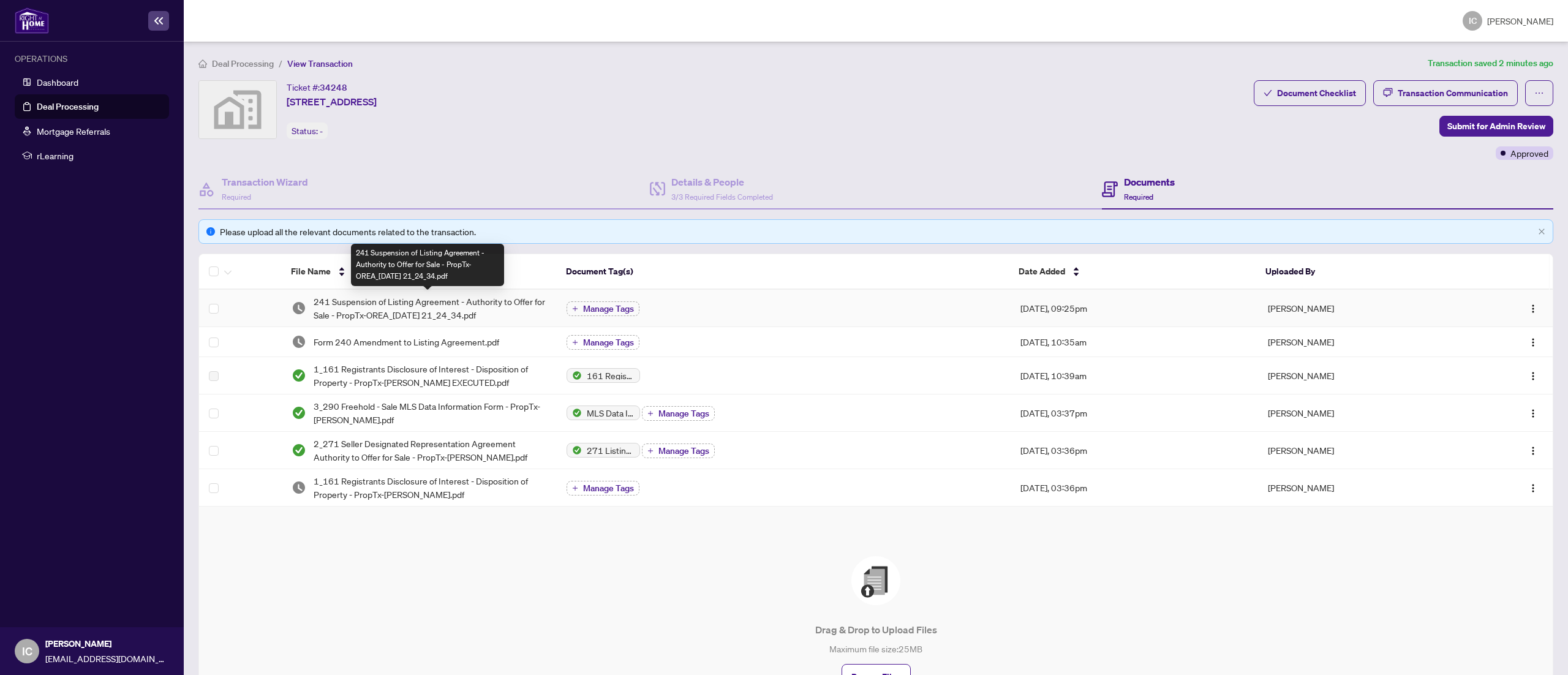 click on "241 Suspension of Listing Agreement - Authority to Offer for Sale - PropTx-OREA_[DATE] 21_24_34.pdf" at bounding box center [430, 308] 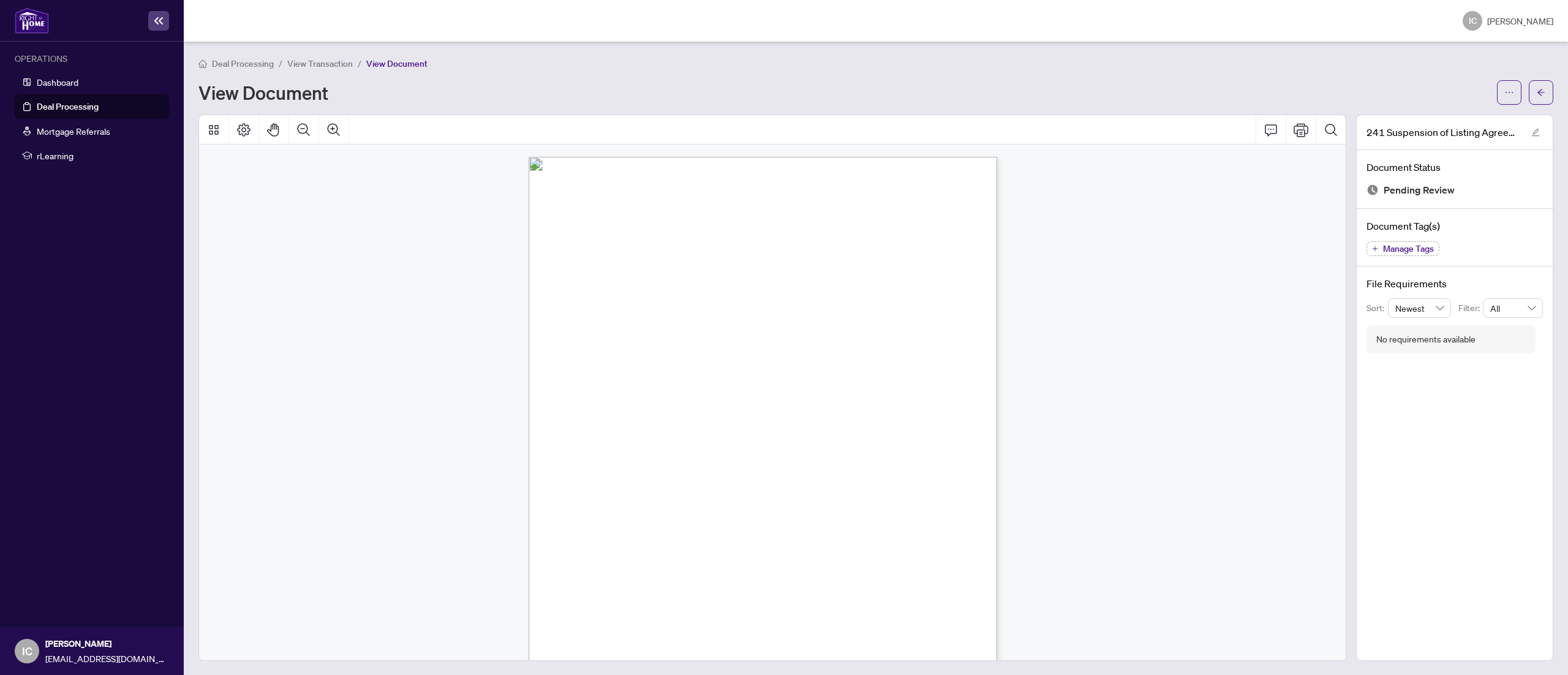 drag, startPoint x: 620, startPoint y: 306, endPoint x: 655, endPoint y: 307, distance: 35.014283 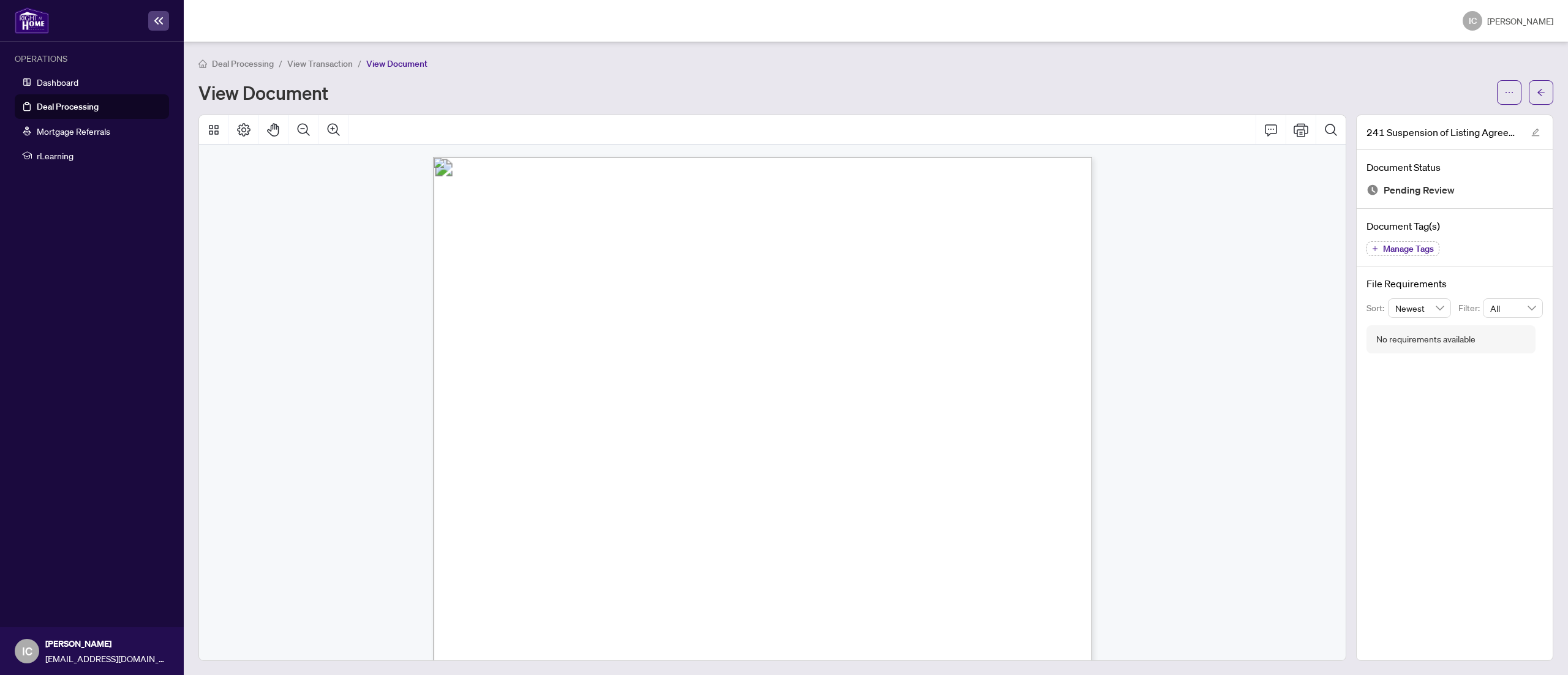 scroll, scrollTop: 64, scrollLeft: 0, axis: vertical 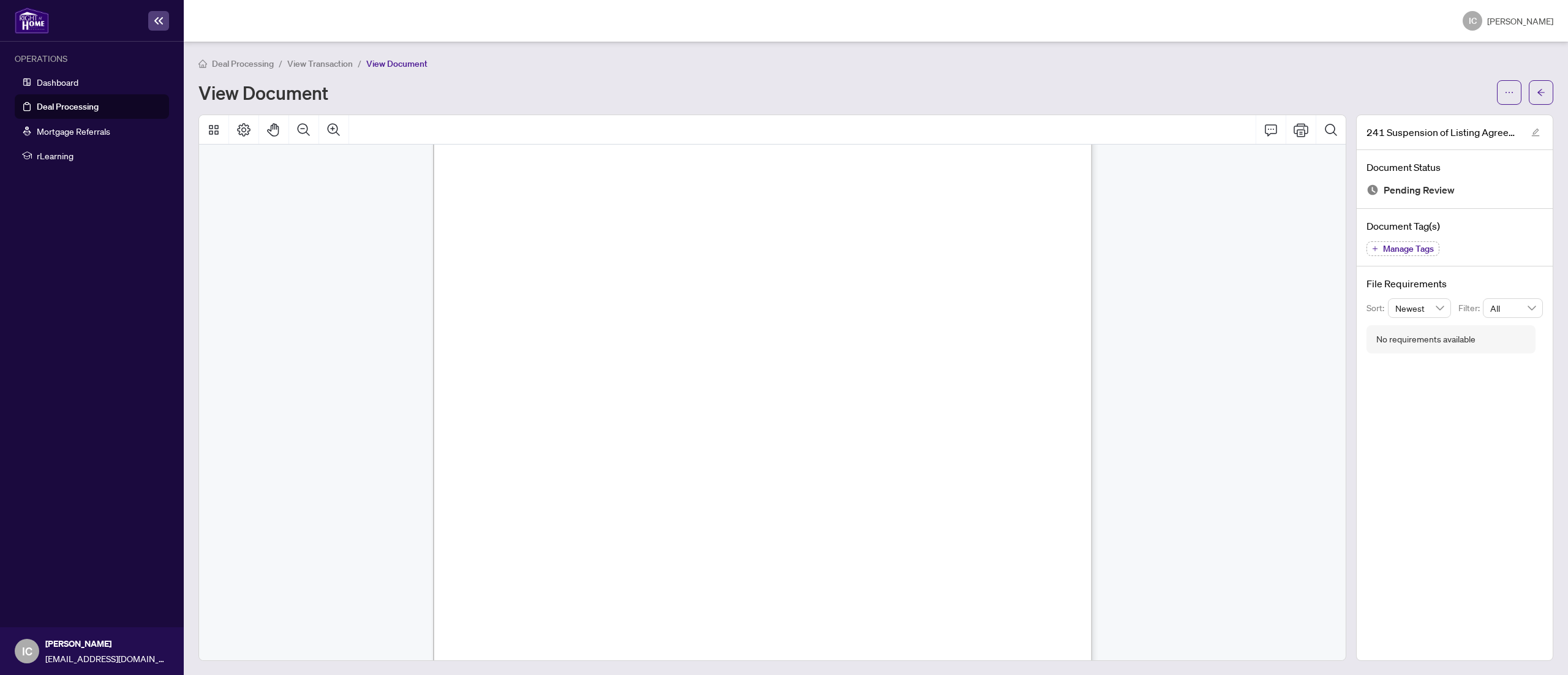 drag, startPoint x: 564, startPoint y: 298, endPoint x: 613, endPoint y: 299, distance: 49.0102 